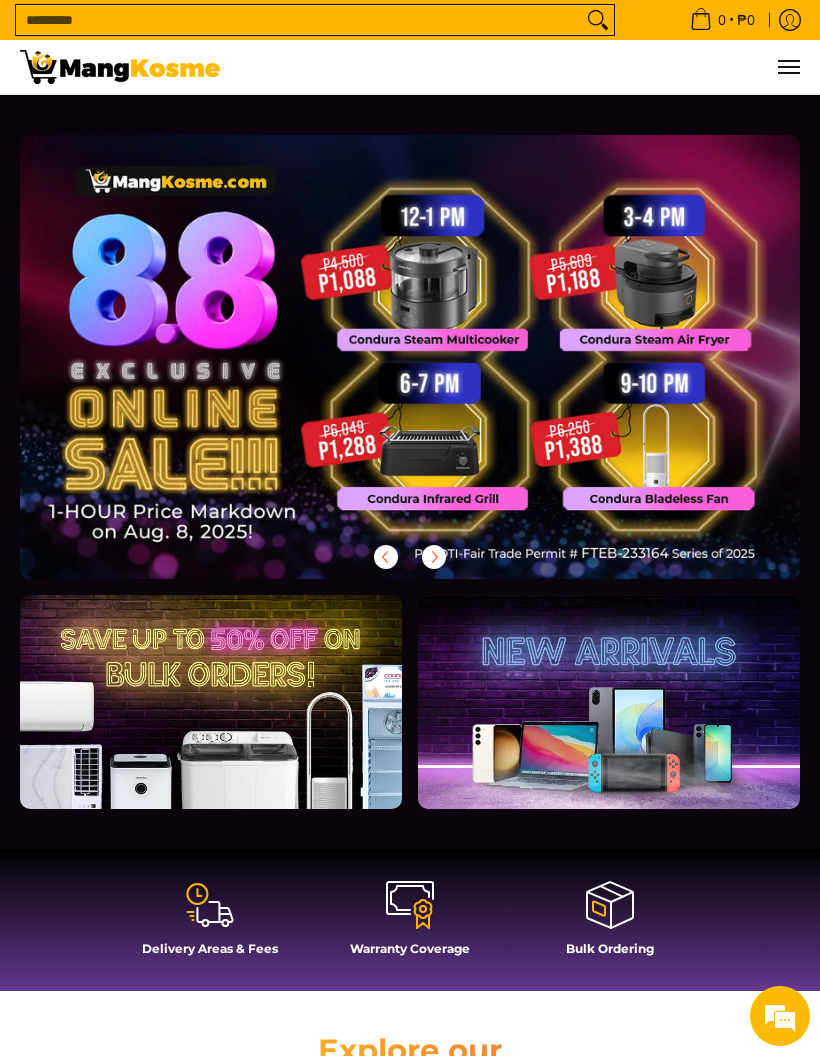 scroll, scrollTop: -38, scrollLeft: 0, axis: vertical 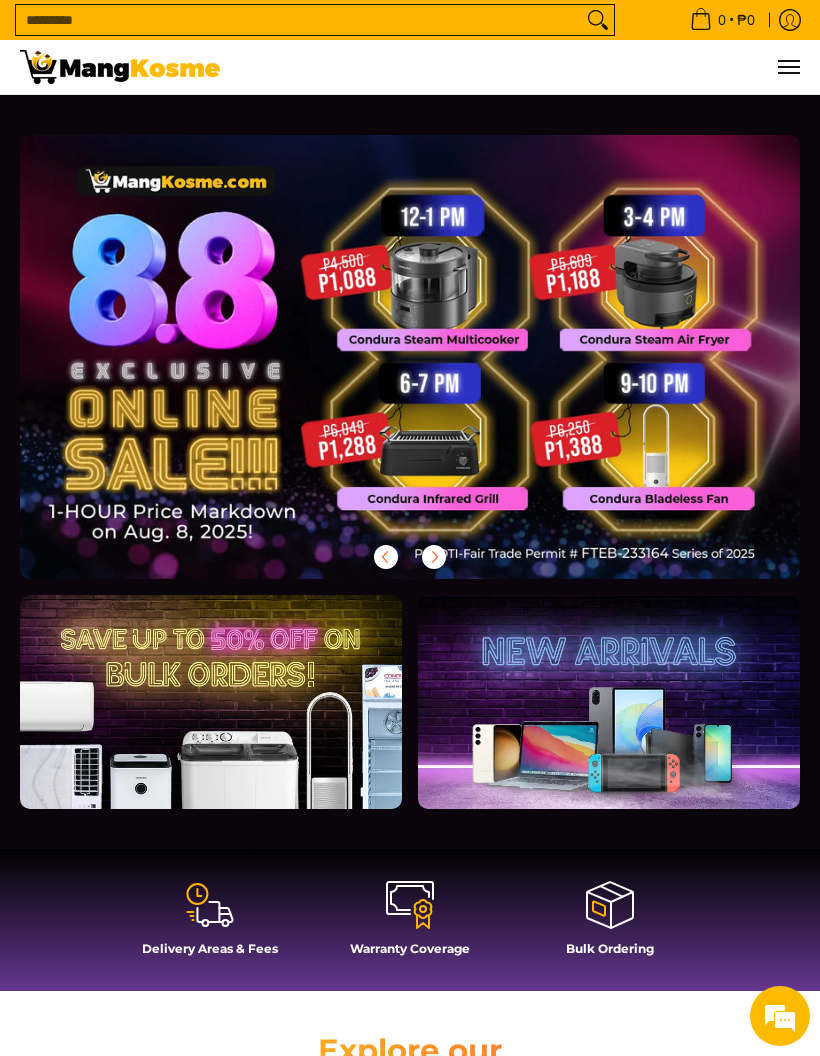 click on "Search..." at bounding box center (299, 20) 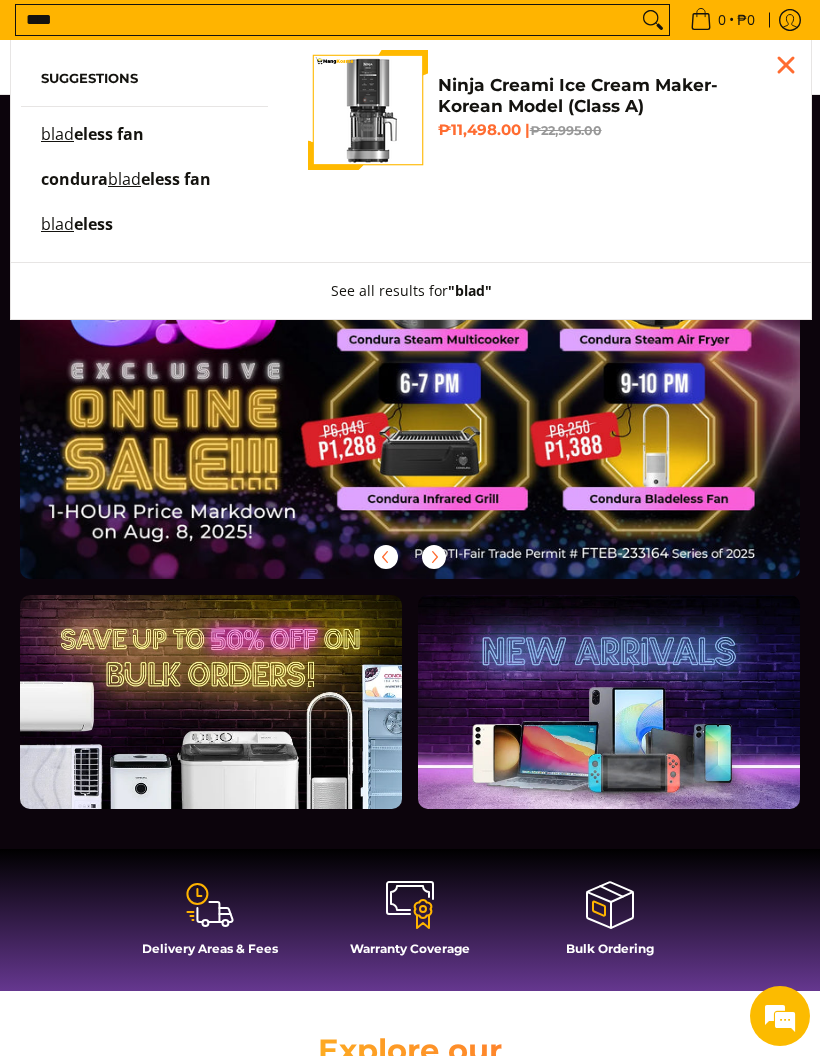 scroll, scrollTop: 0, scrollLeft: 0, axis: both 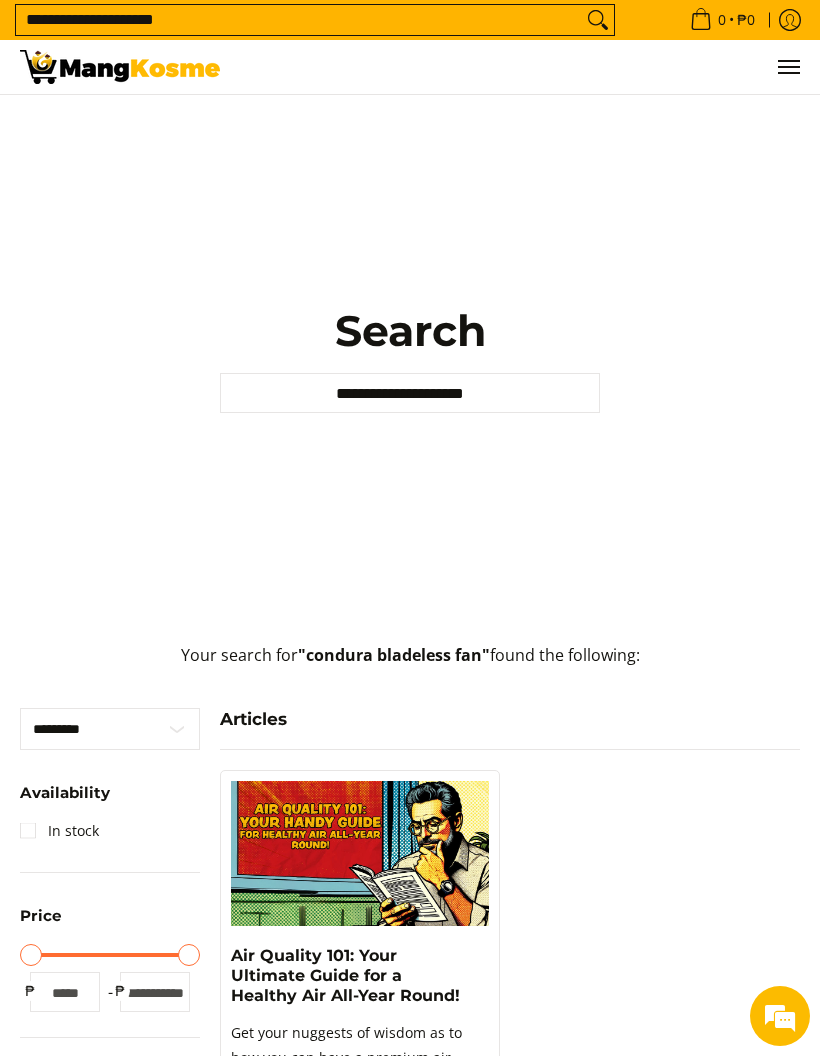 click on "**********" at bounding box center [299, 20] 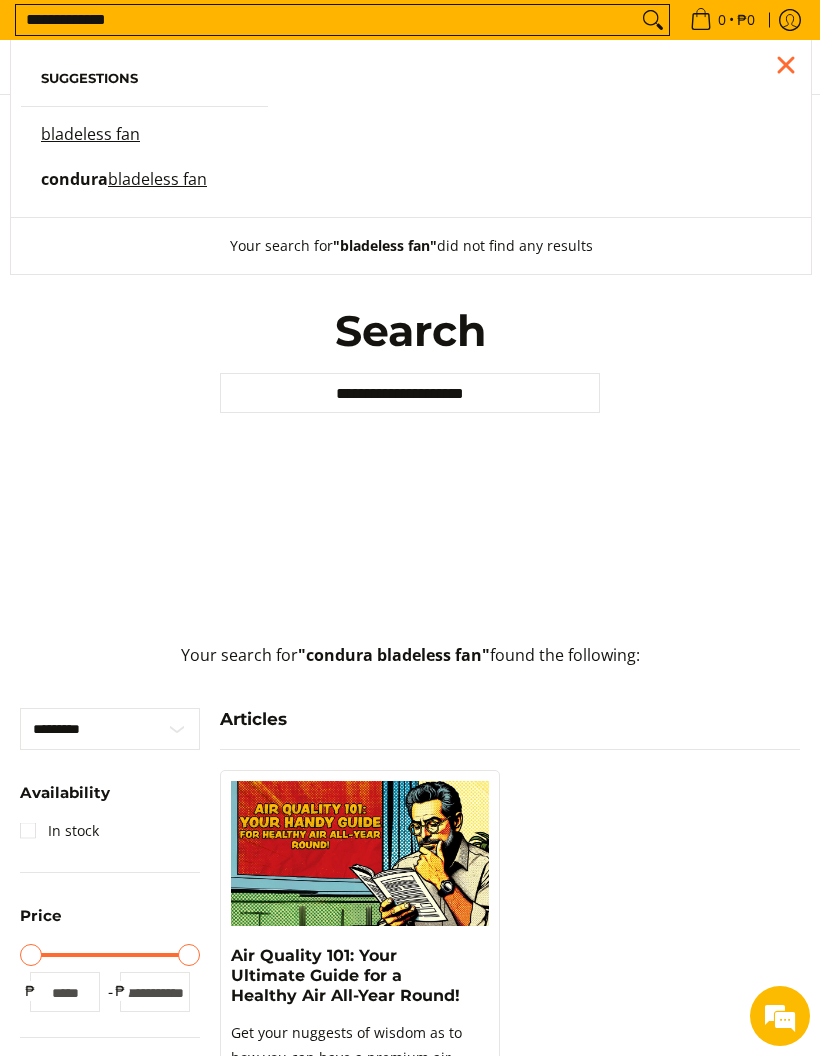 type on "**********" 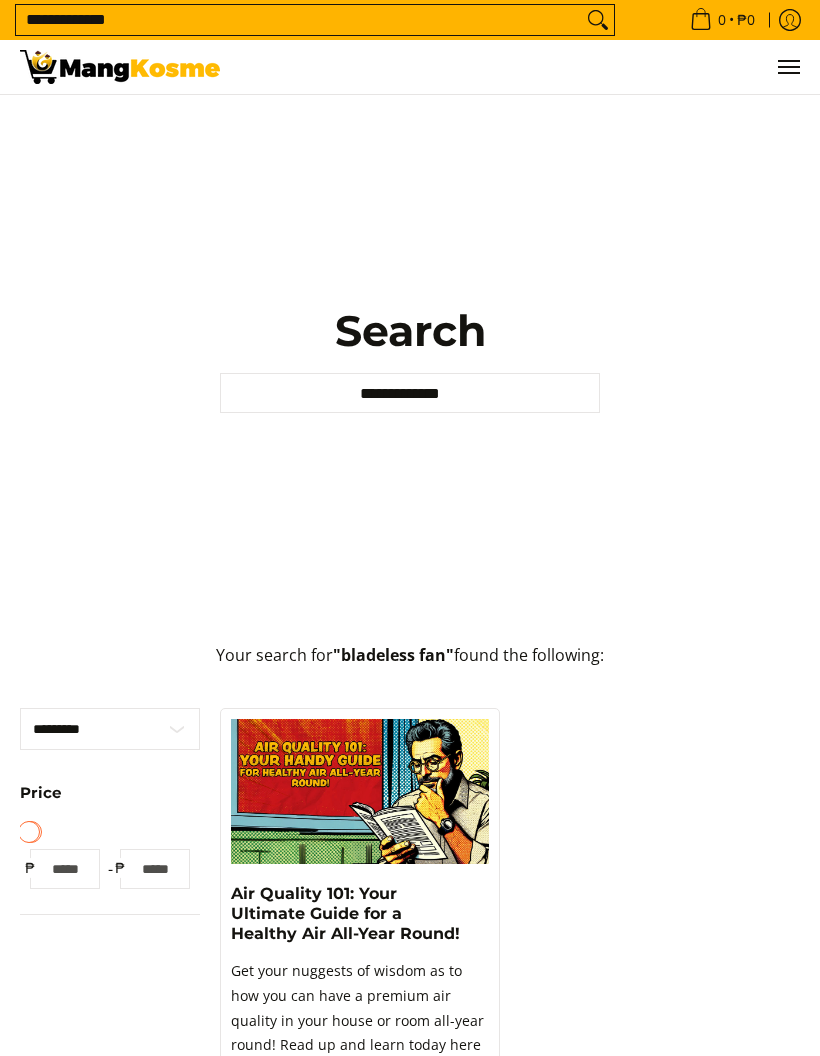 scroll, scrollTop: 0, scrollLeft: 0, axis: both 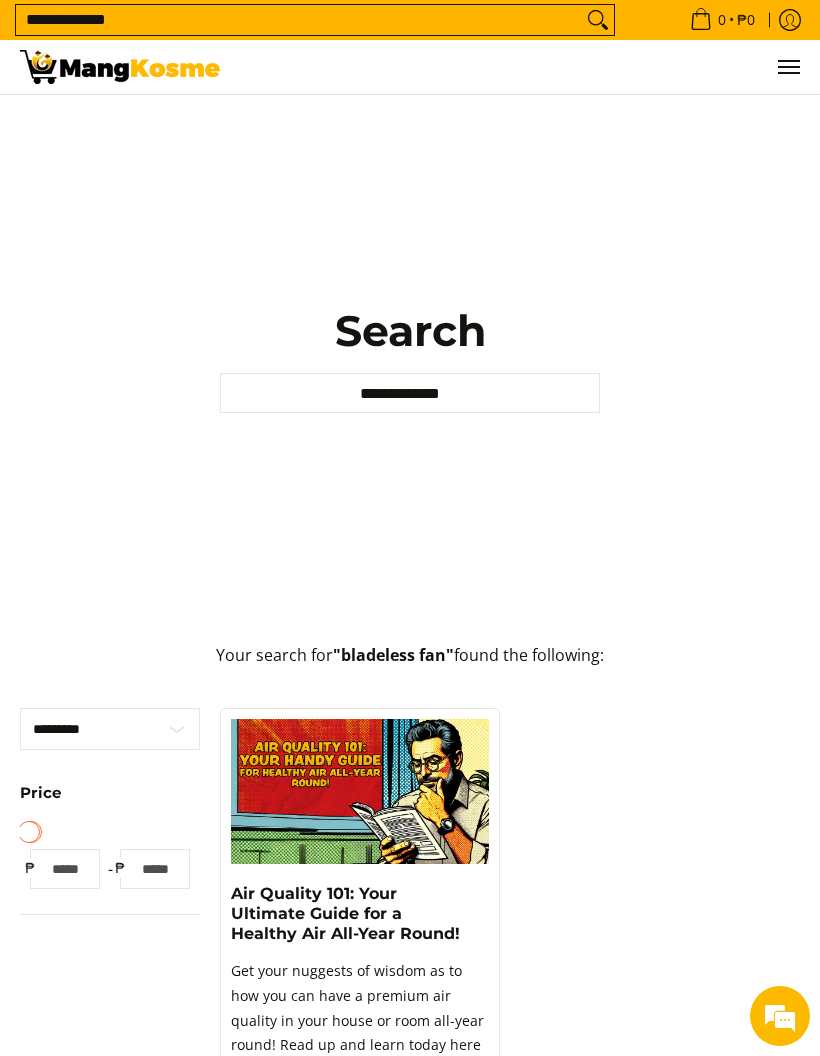 click on "**********" at bounding box center [299, 20] 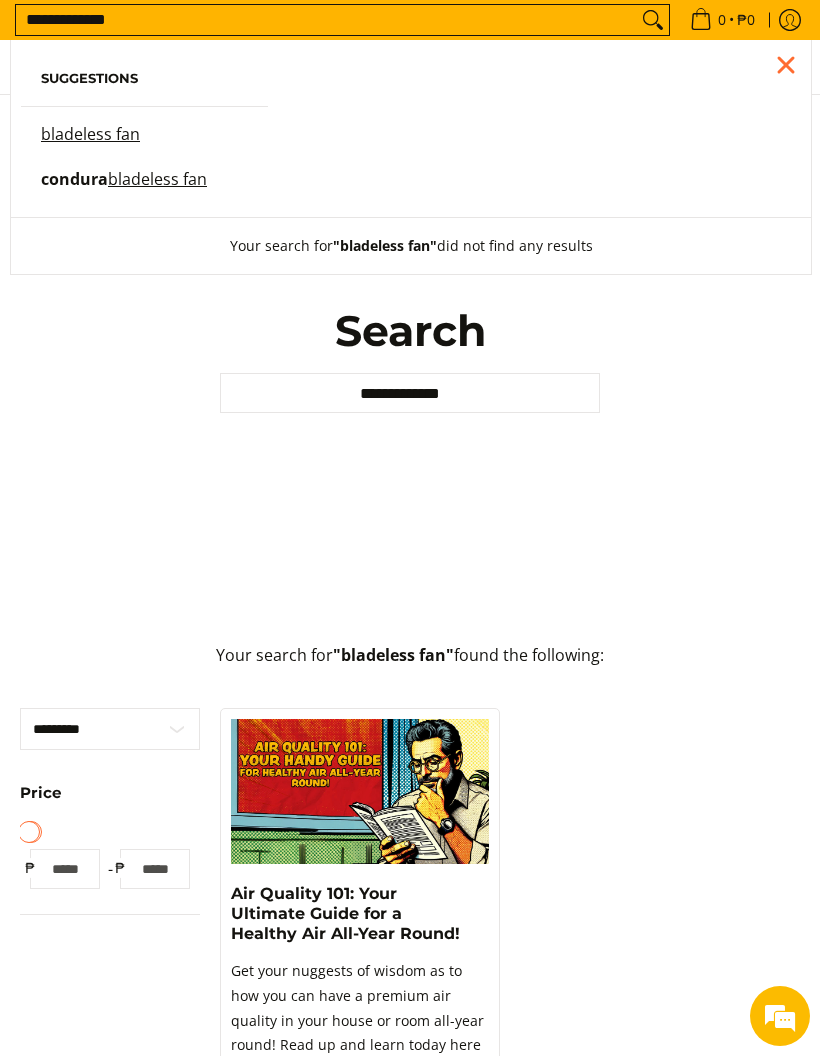 click on "**********" at bounding box center (342, 20) 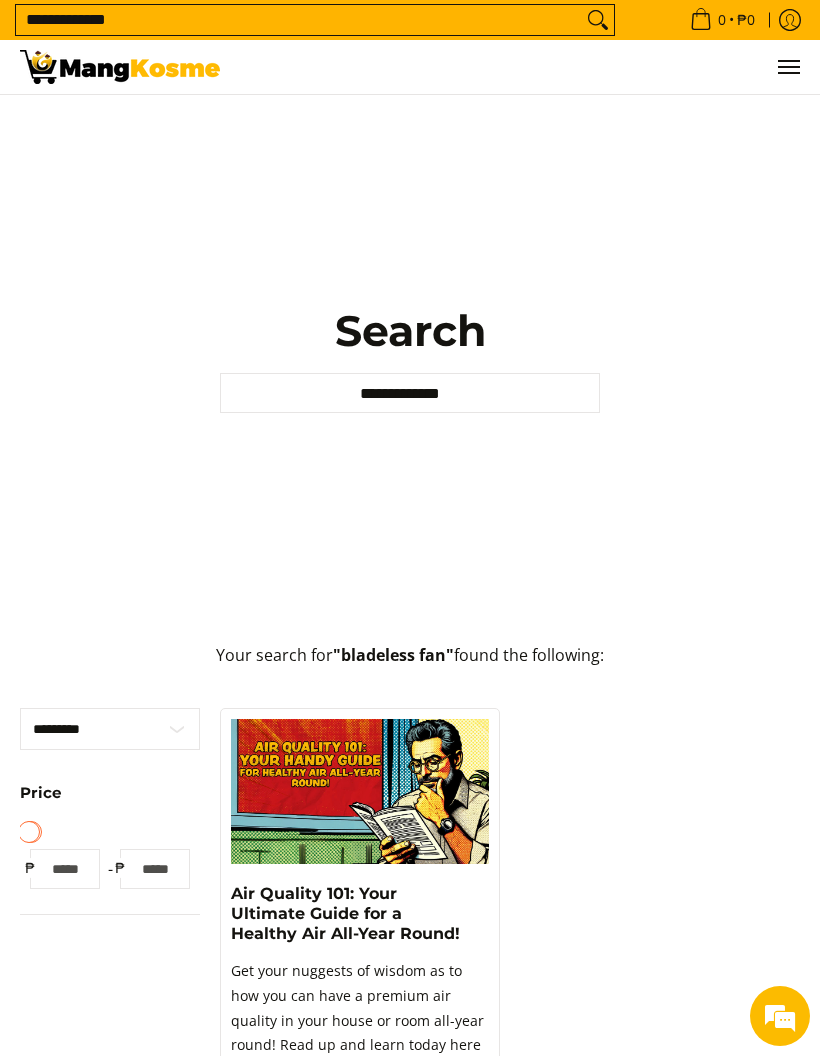 click at bounding box center (788, 67) 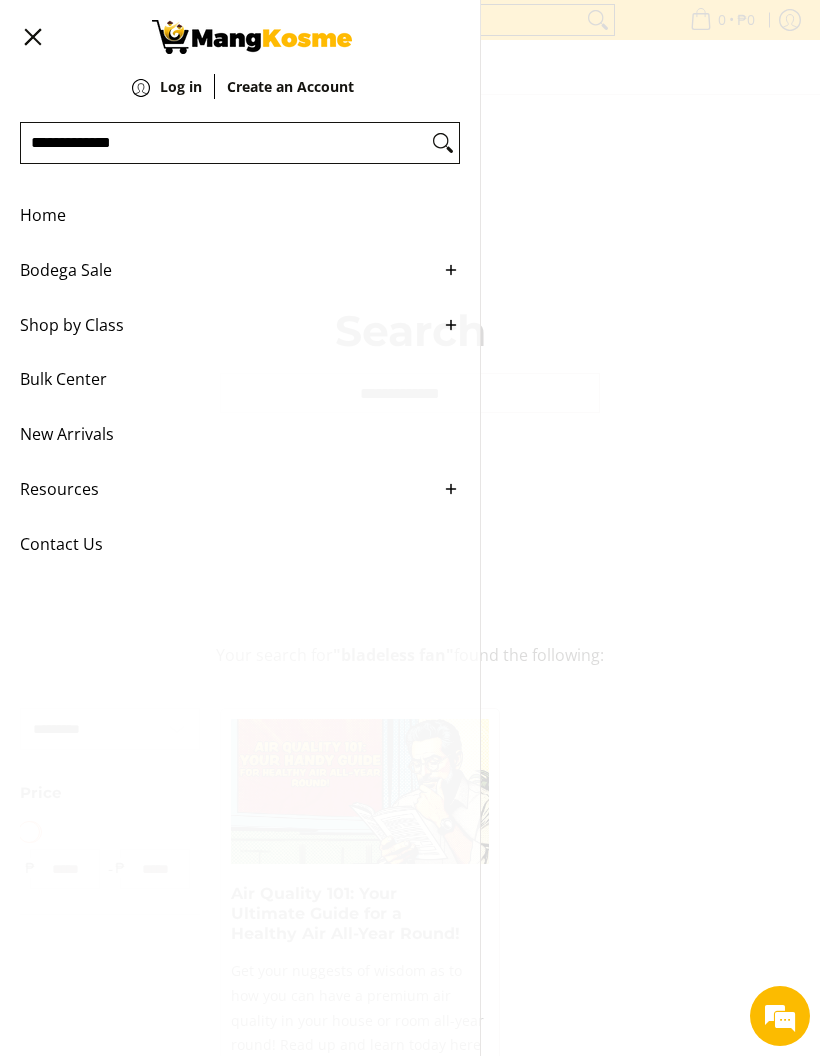 click on "Bodega Sale" at bounding box center (225, 270) 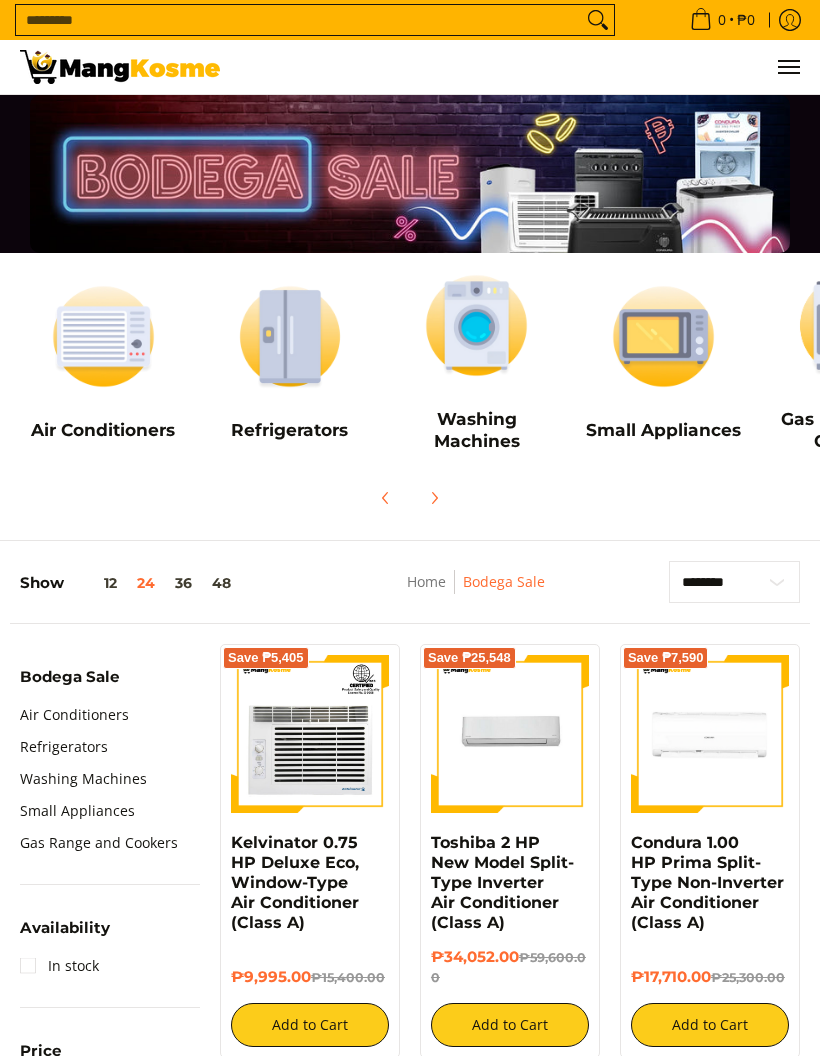 scroll, scrollTop: 0, scrollLeft: 0, axis: both 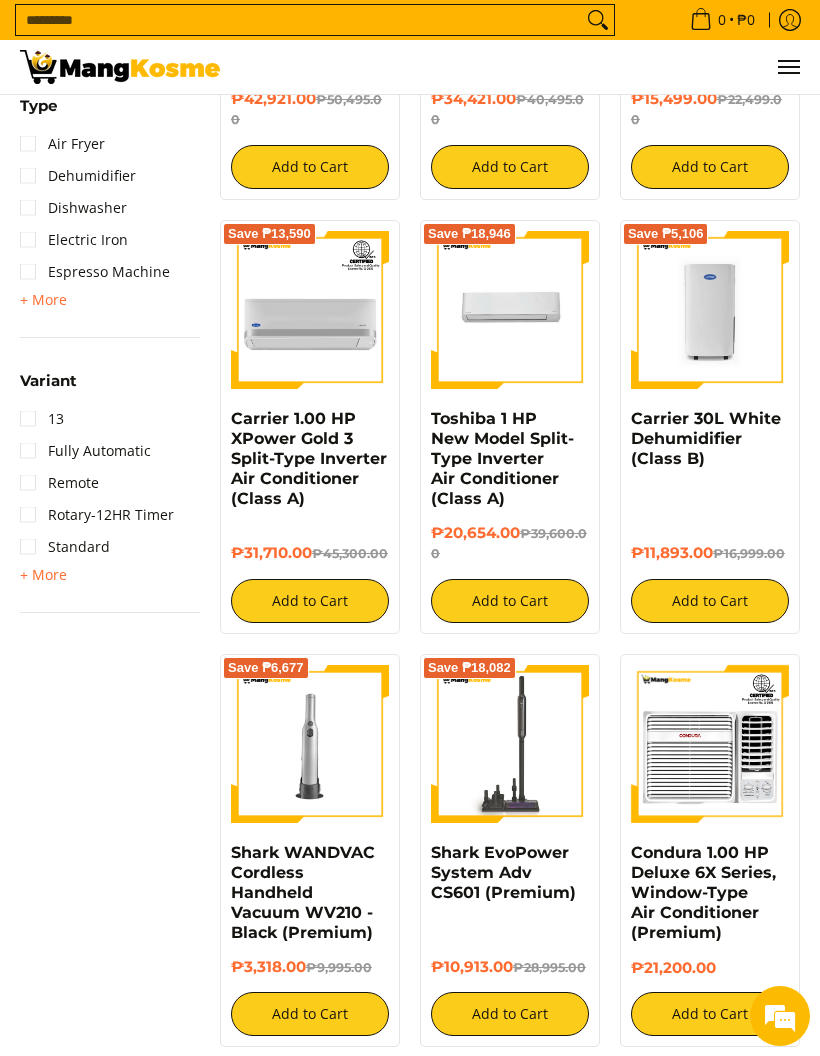 click on "Air Fryer" at bounding box center [62, 144] 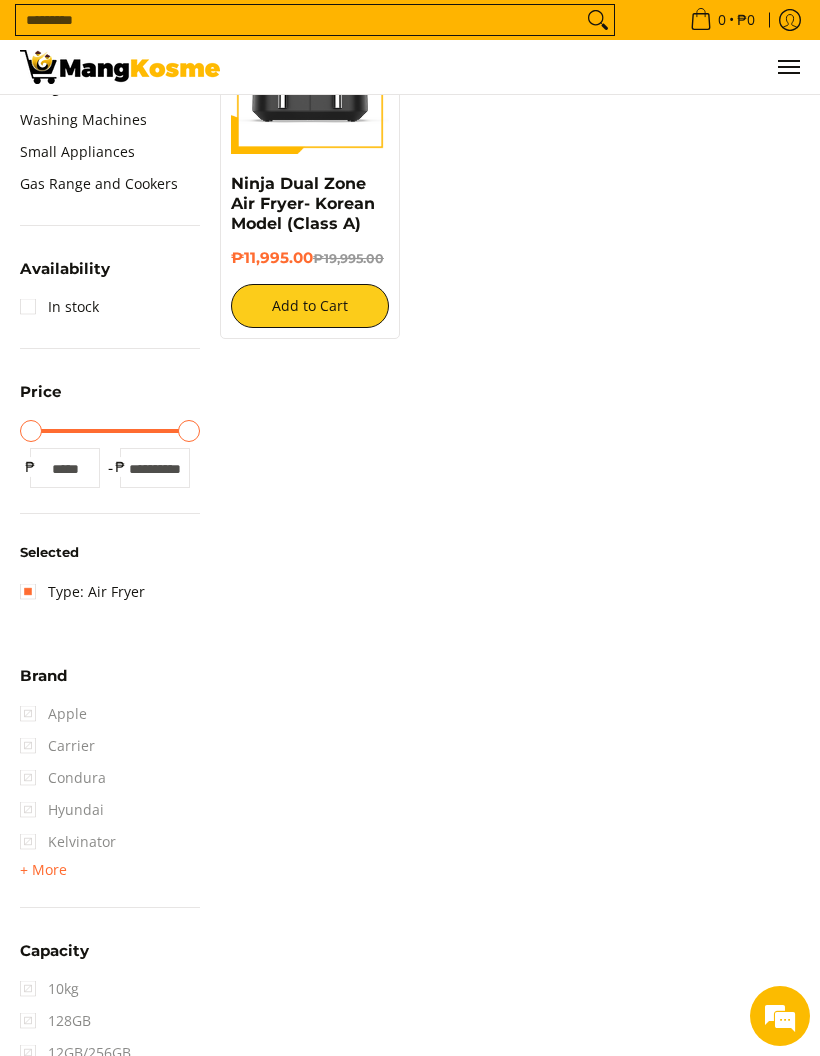 scroll, scrollTop: 465, scrollLeft: 0, axis: vertical 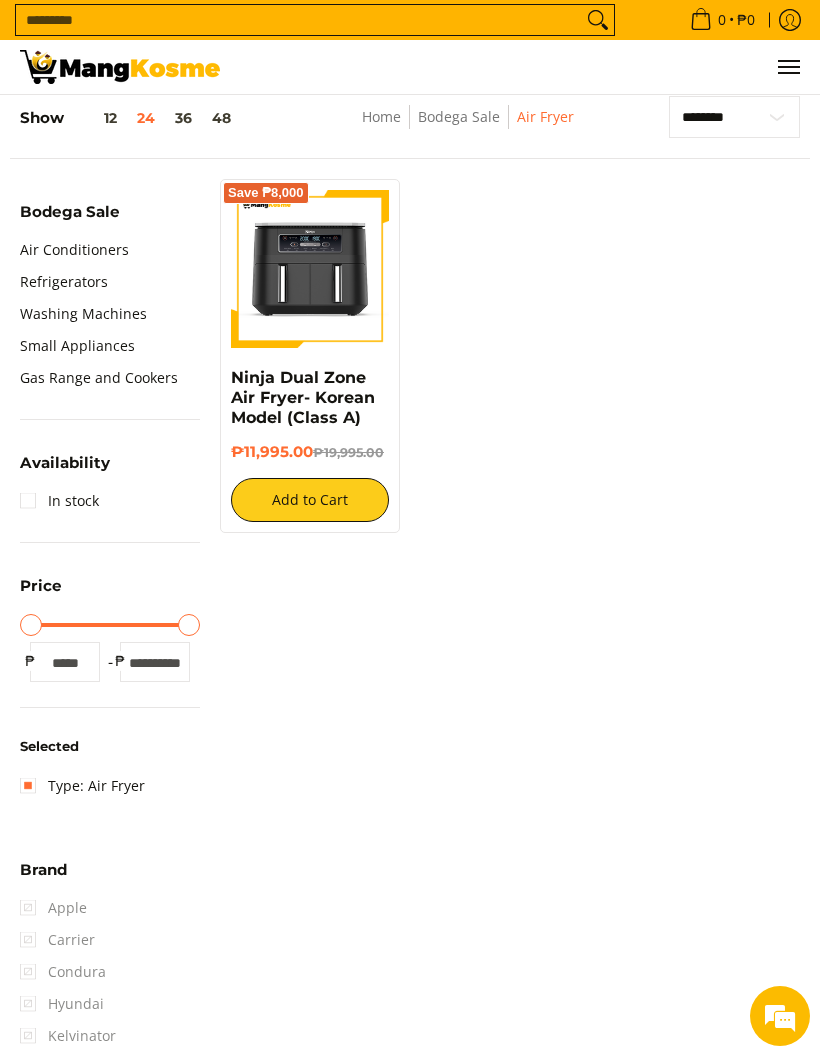 click on "Washing Machines" at bounding box center [83, 314] 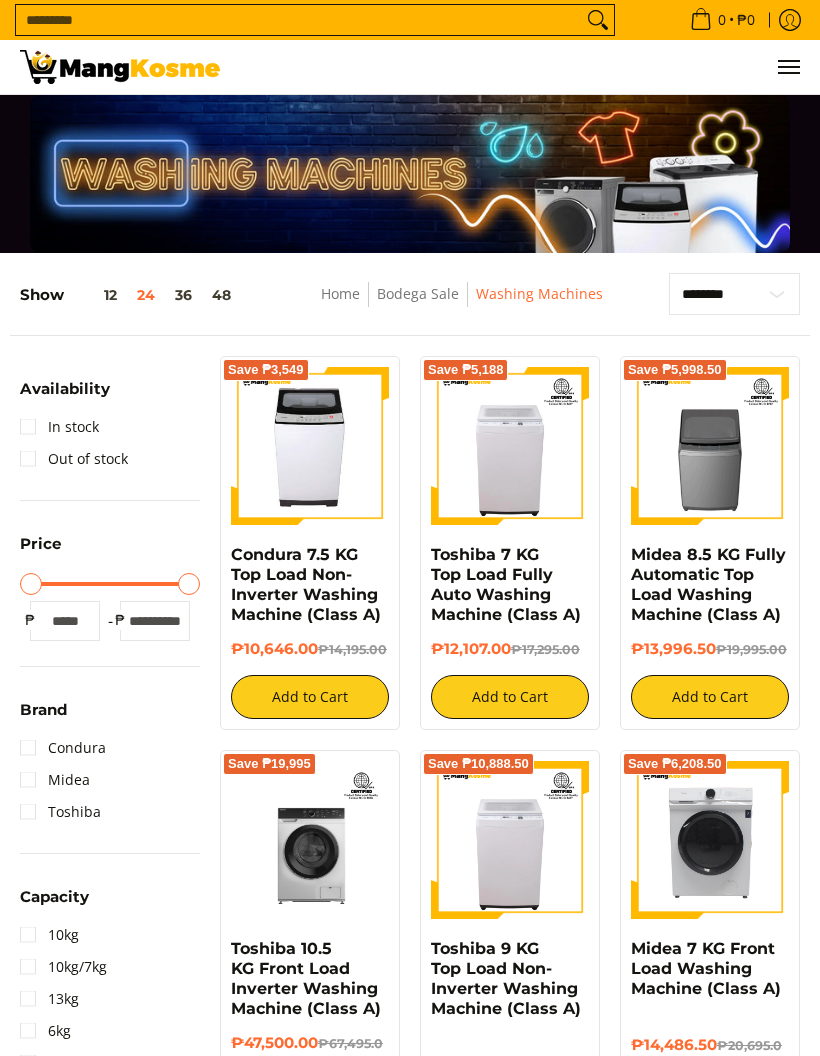 scroll, scrollTop: 0, scrollLeft: 0, axis: both 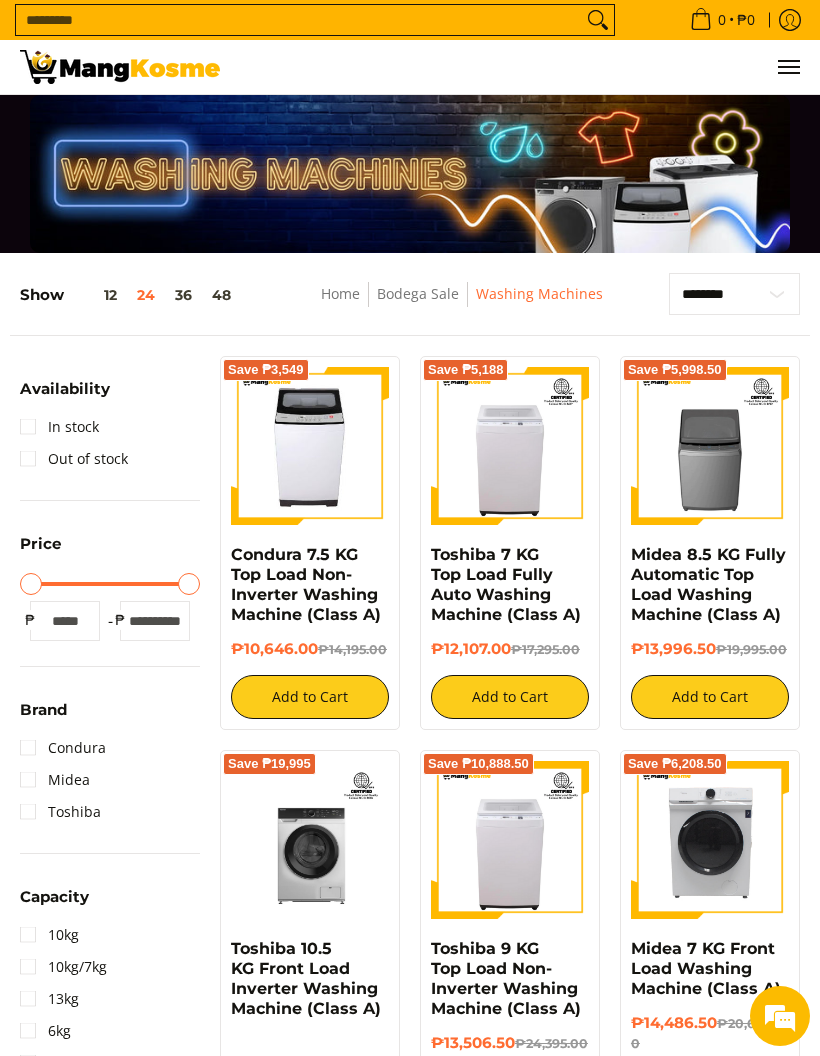 click at bounding box center [410, 174] 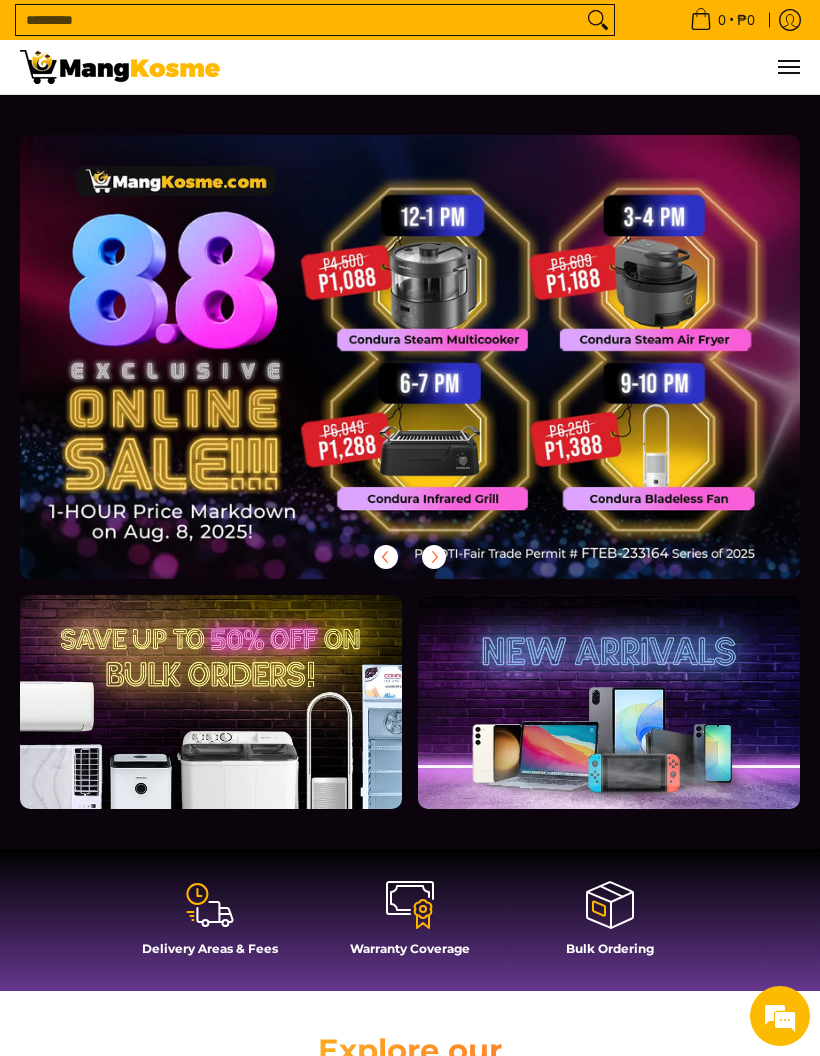 scroll, scrollTop: 0, scrollLeft: 0, axis: both 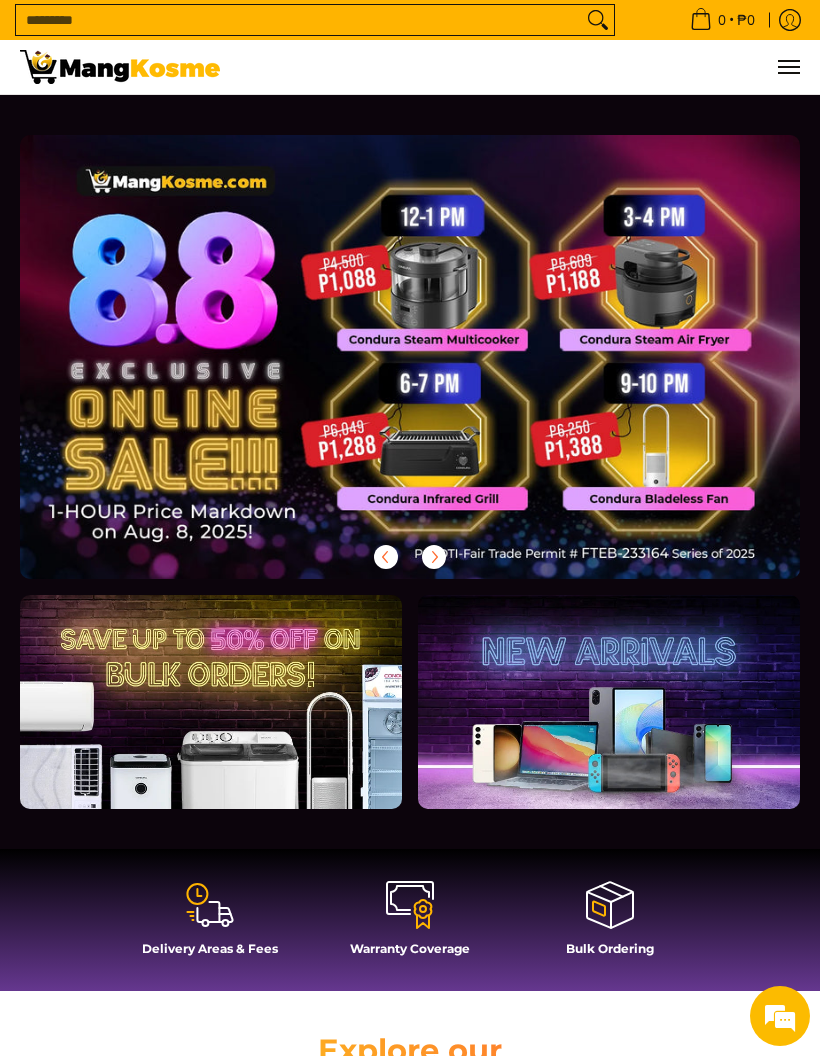 click at bounding box center (410, 357) 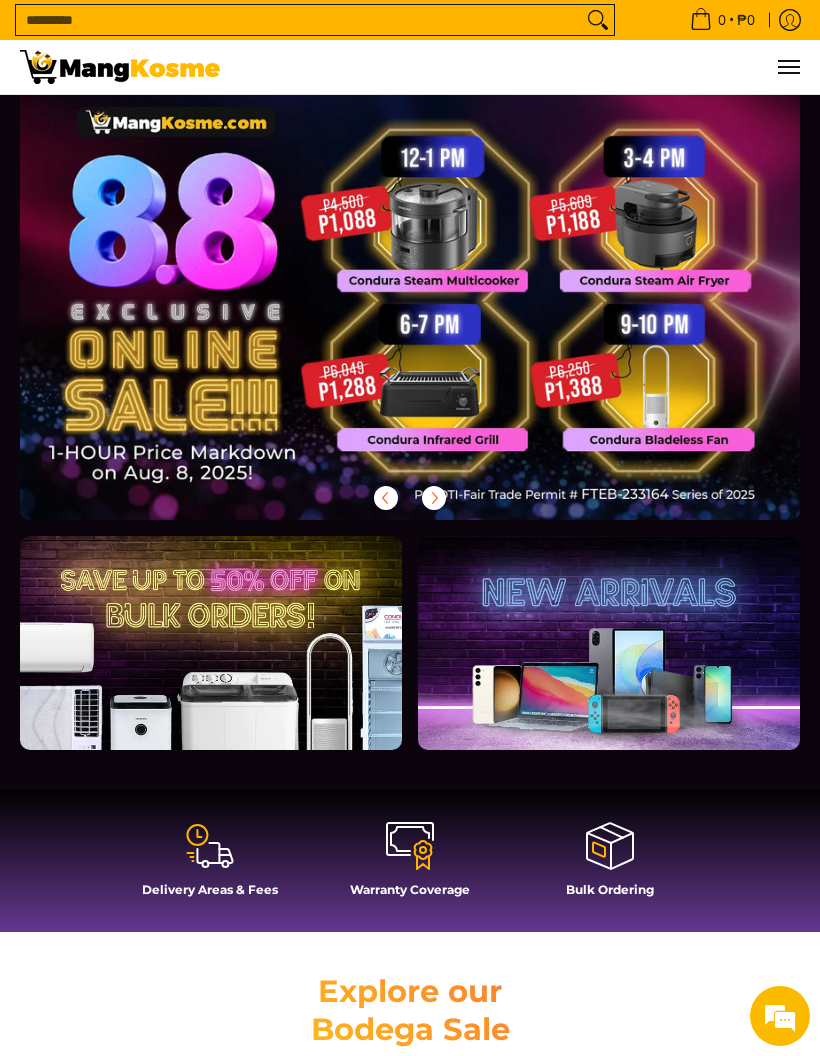 scroll, scrollTop: 0, scrollLeft: 0, axis: both 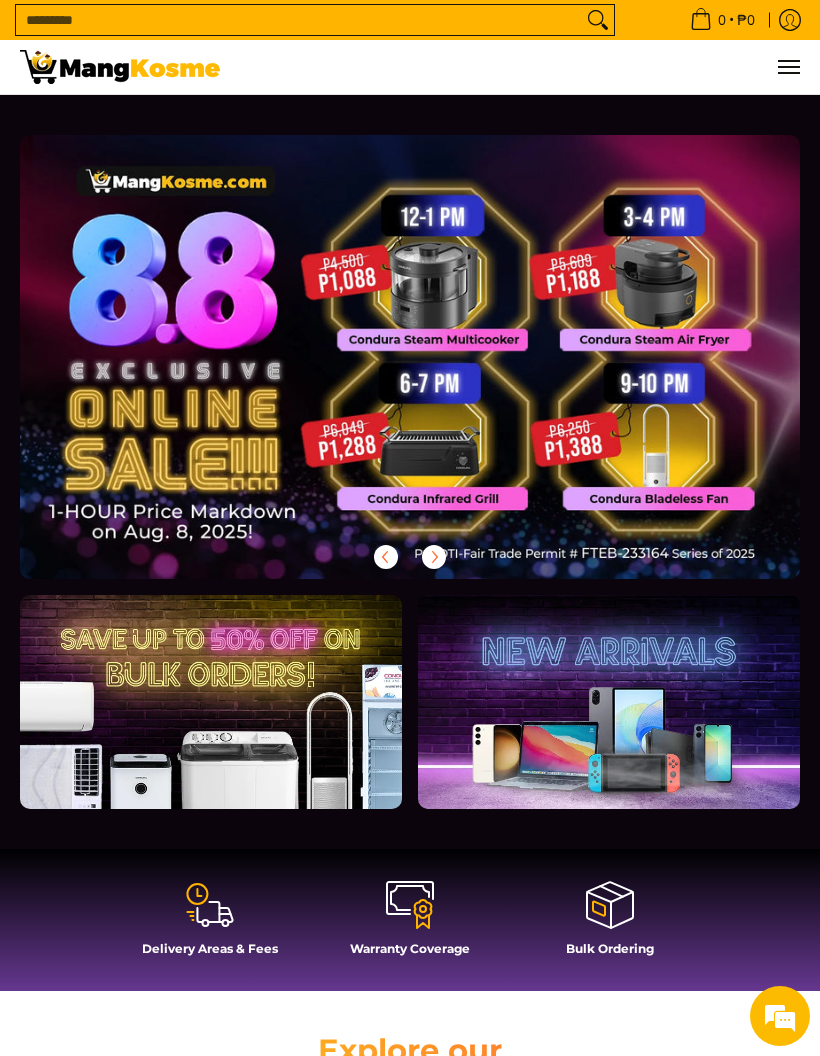 click at bounding box center [410, 357] 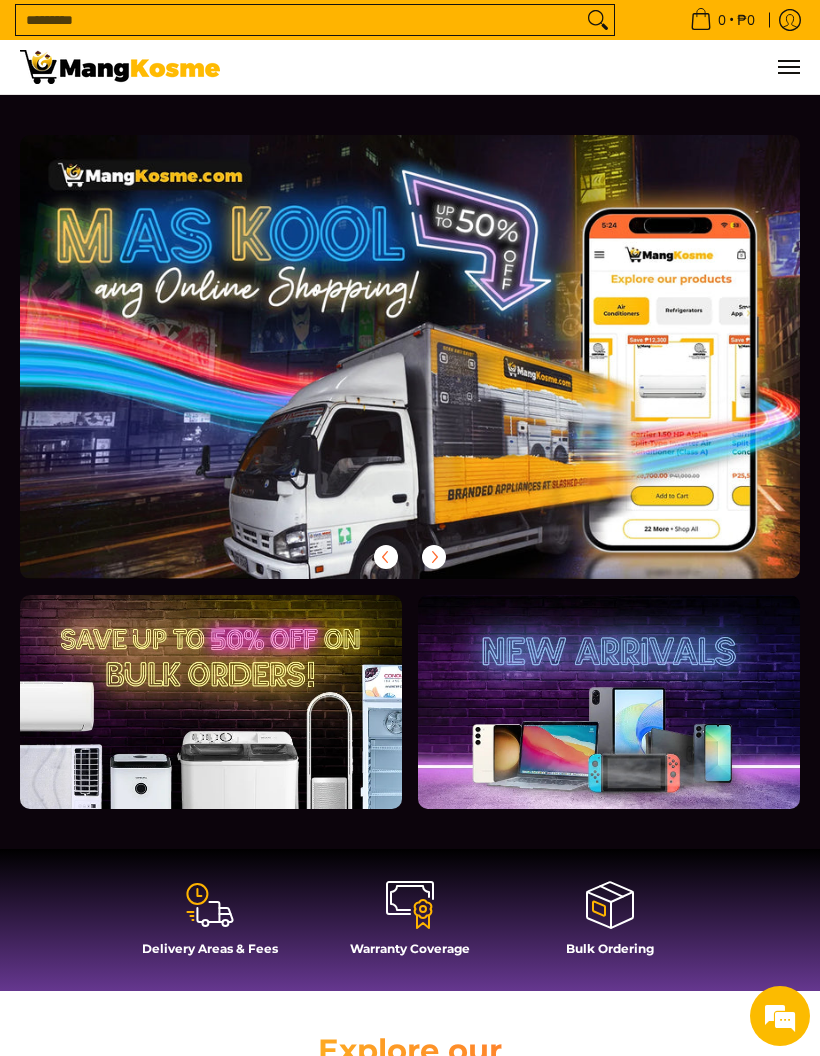 click at bounding box center (434, 557) 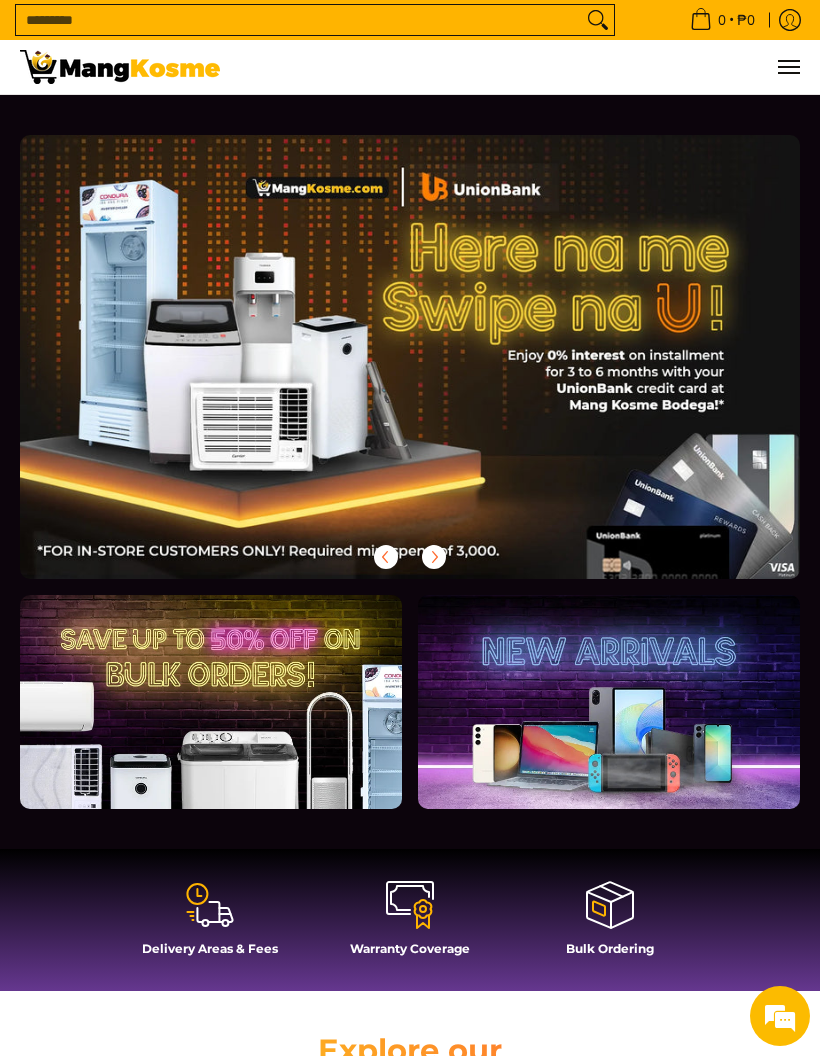 click at bounding box center (434, 557) 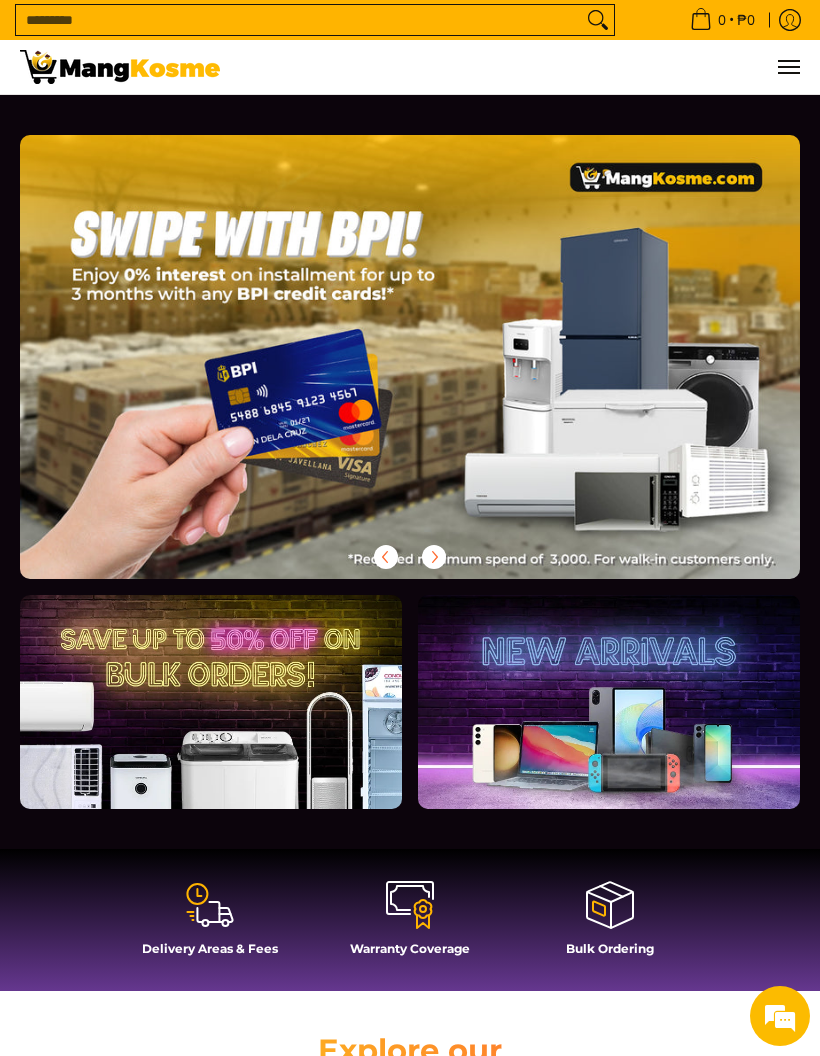 click 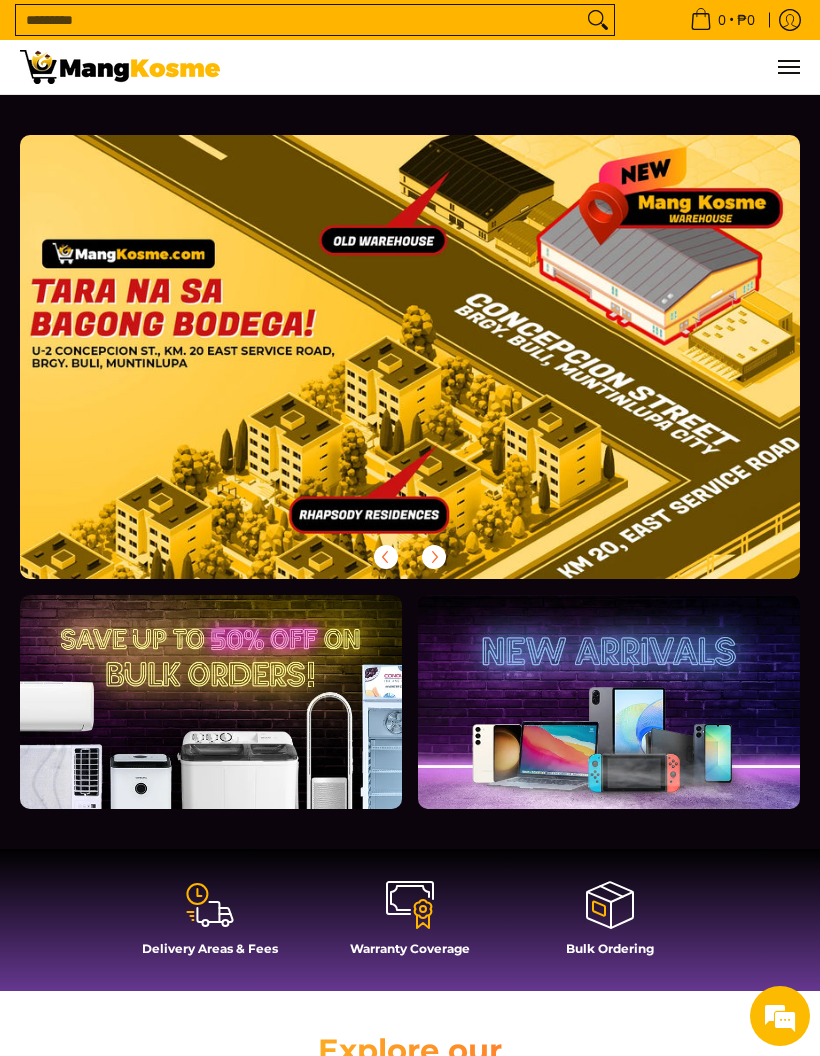 click at bounding box center (434, 557) 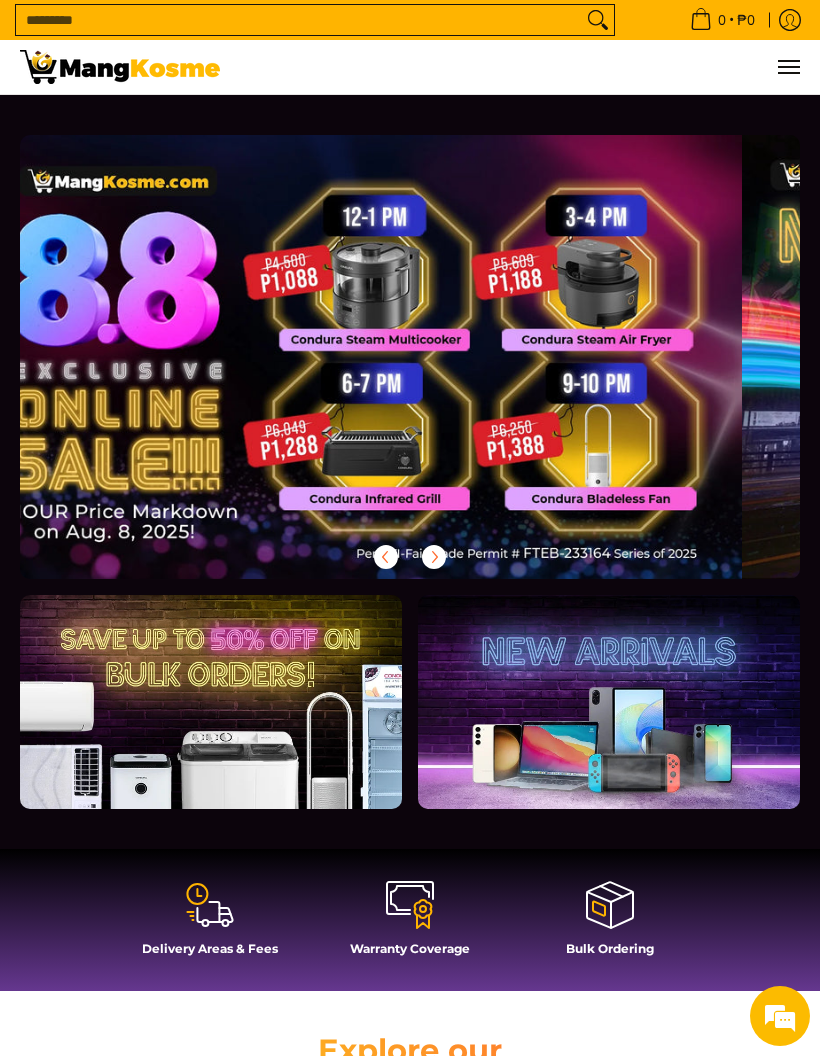 scroll, scrollTop: 0, scrollLeft: 0, axis: both 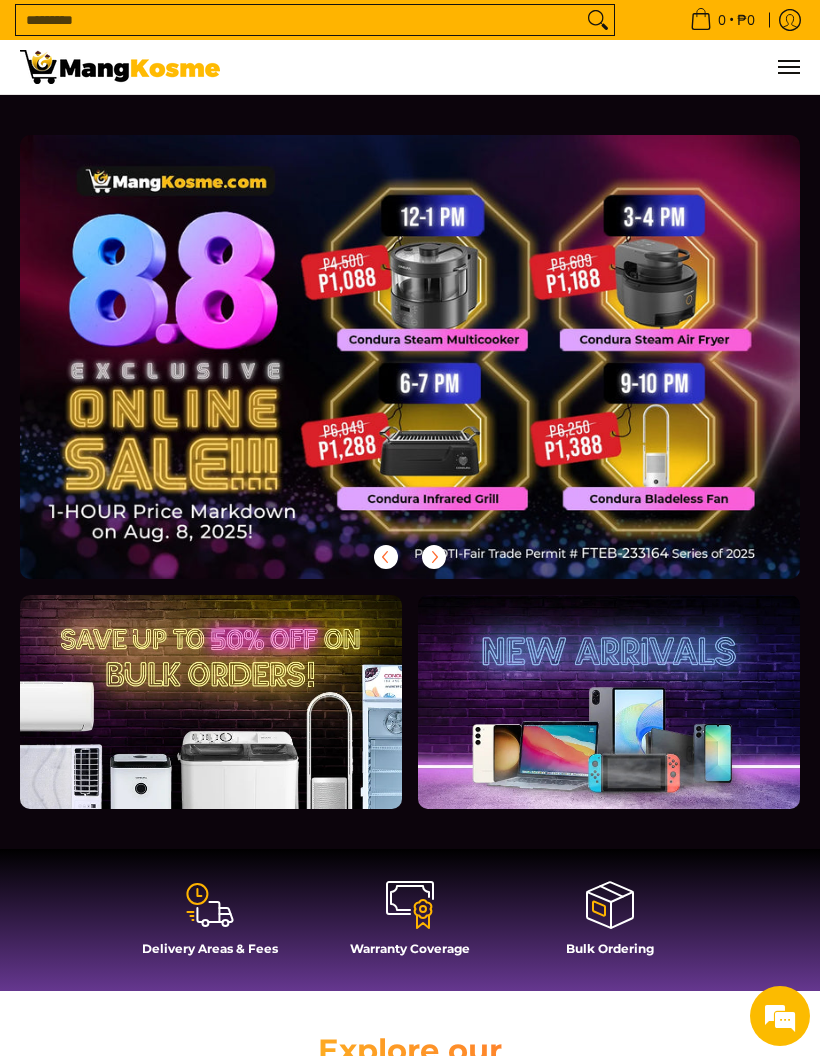 click at bounding box center [211, 702] 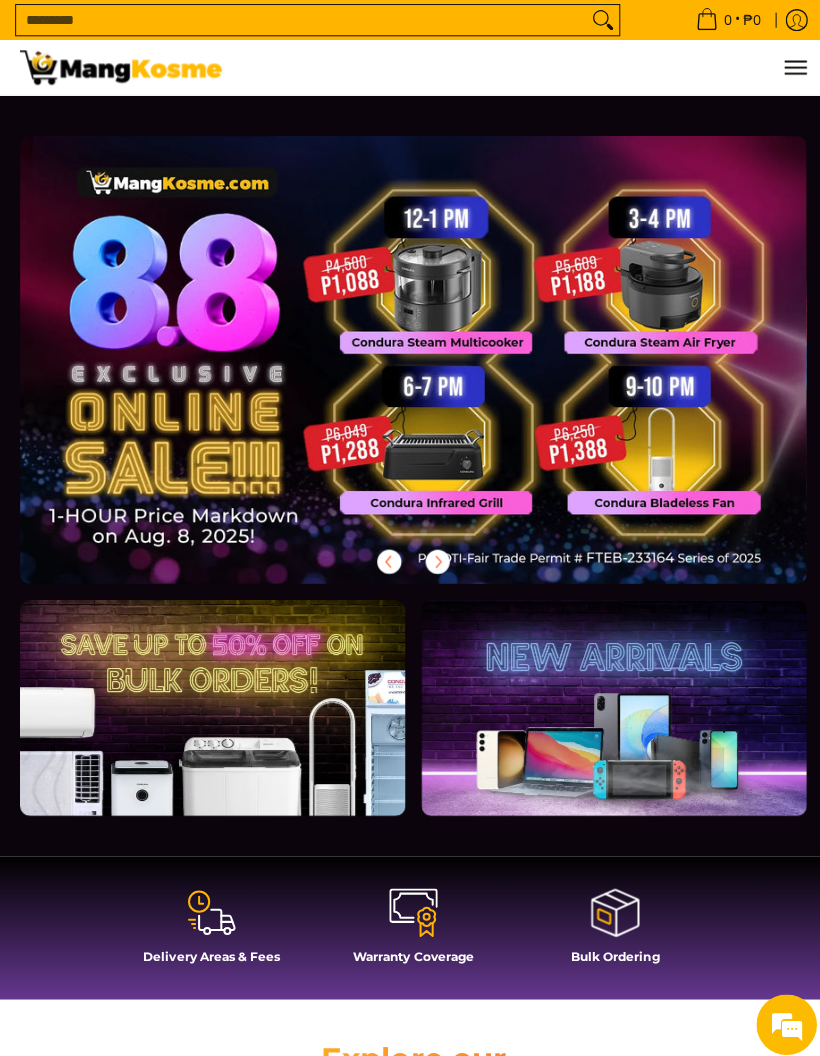 click at bounding box center (211, 702) 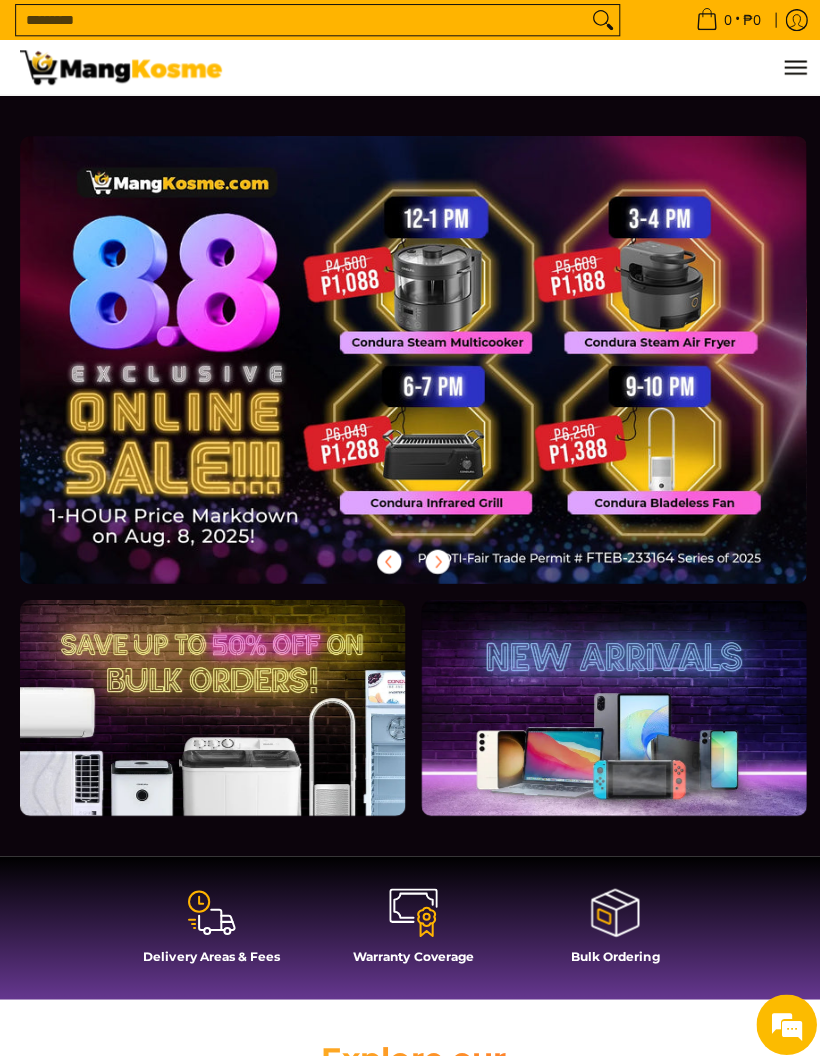 click at bounding box center [410, 357] 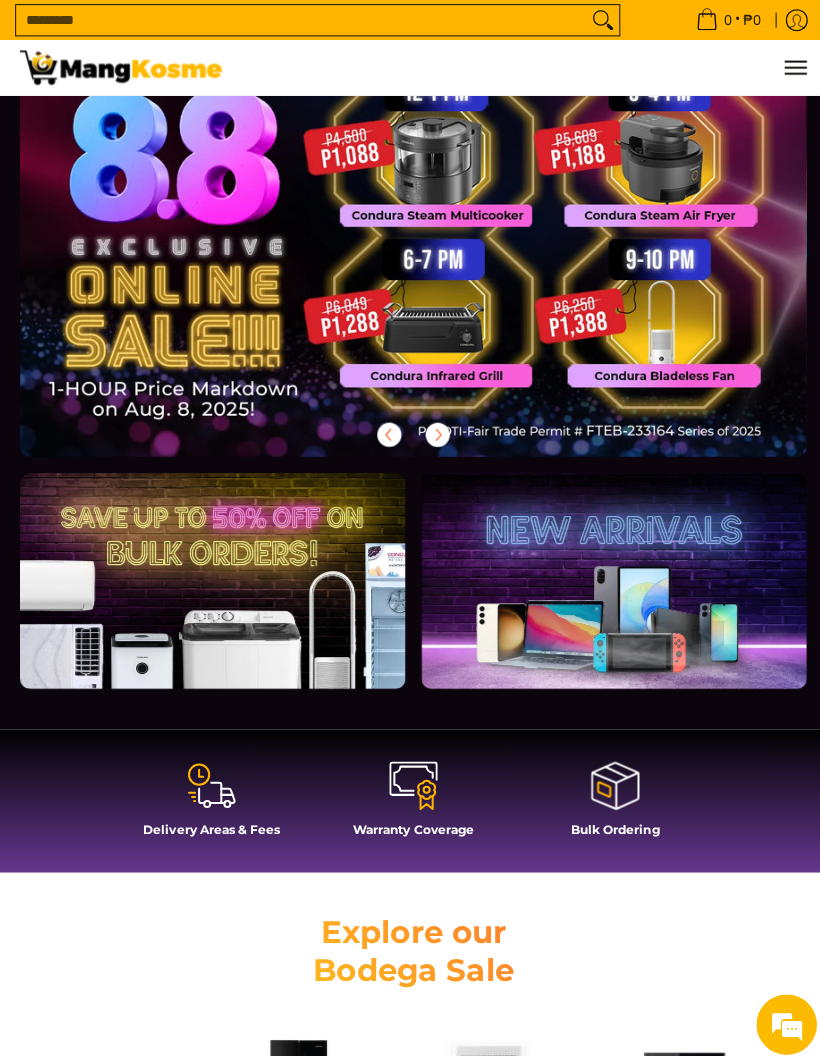 scroll, scrollTop: 0, scrollLeft: 0, axis: both 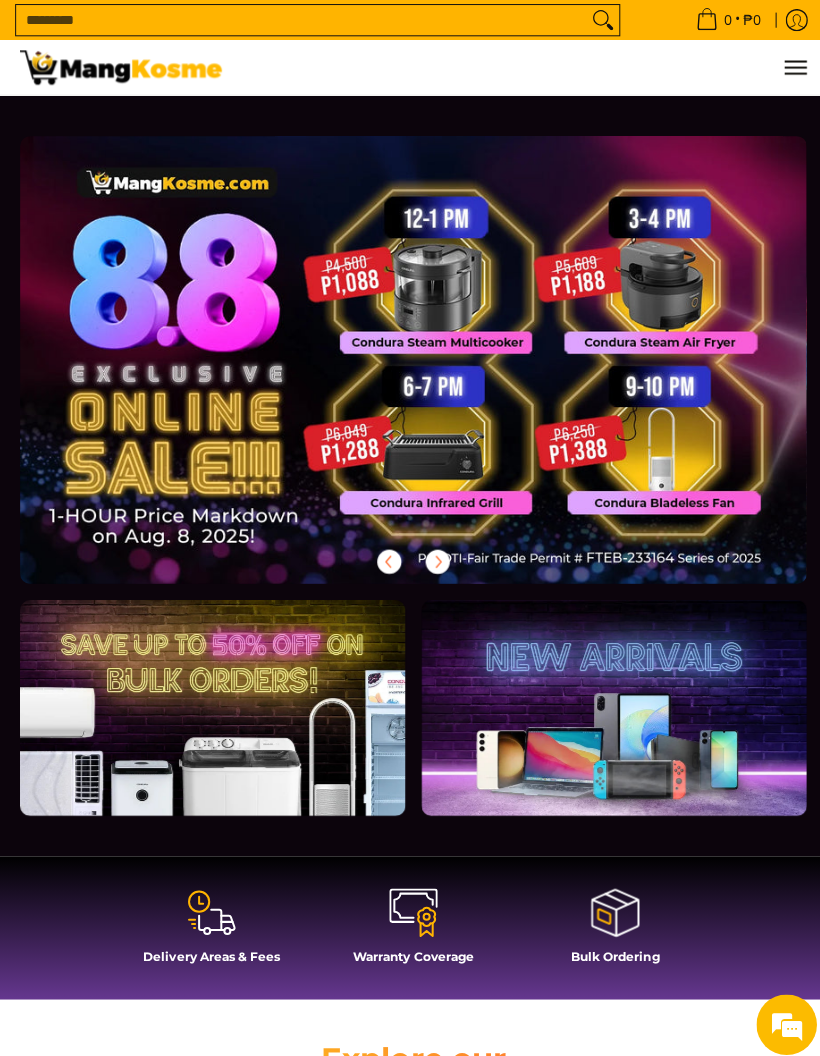 click 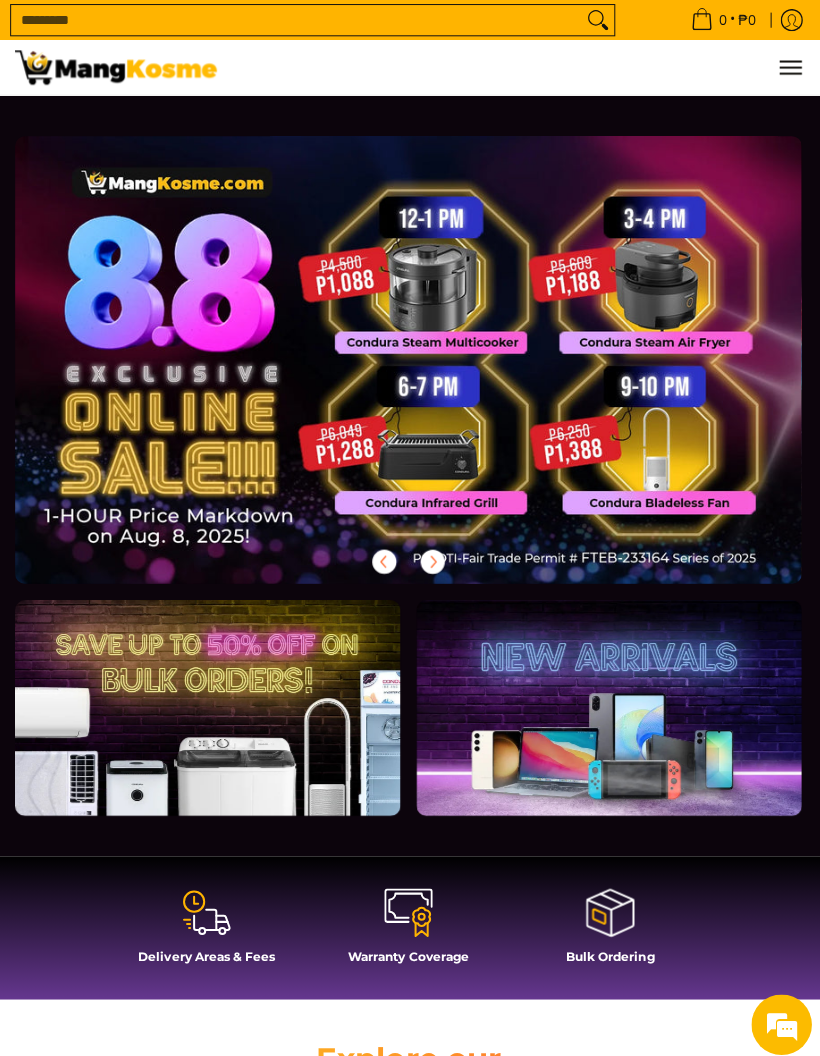 click at bounding box center (410, 357) 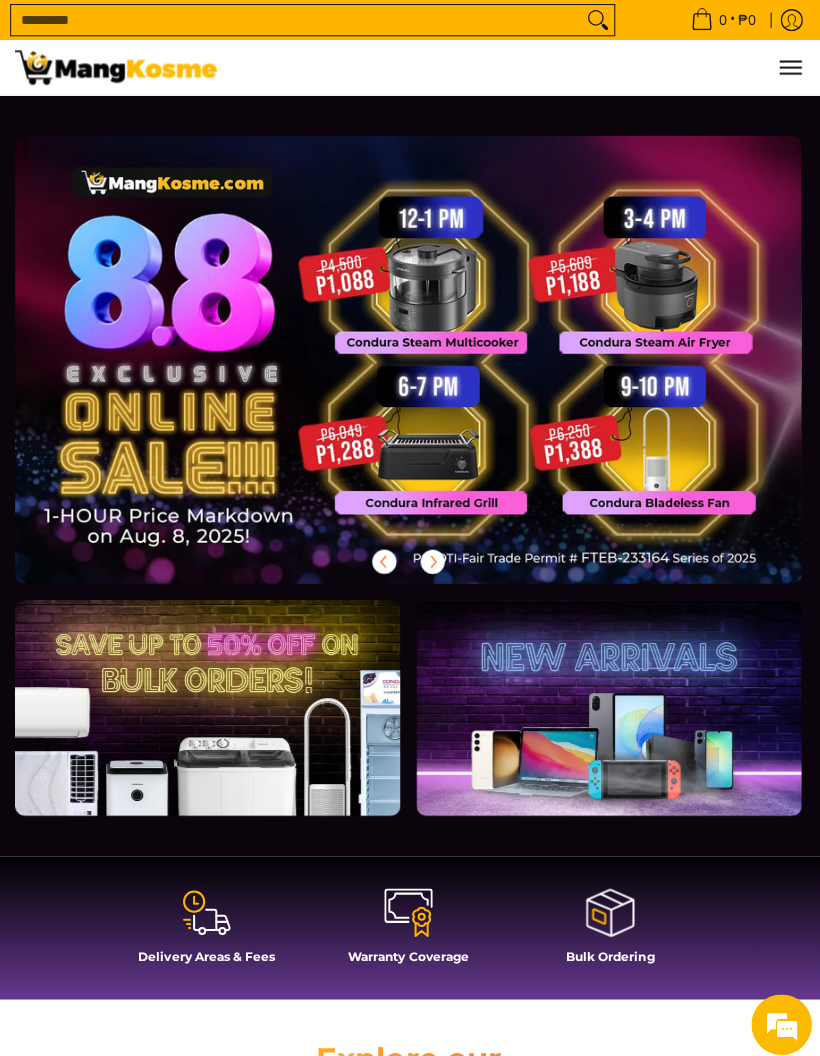 click 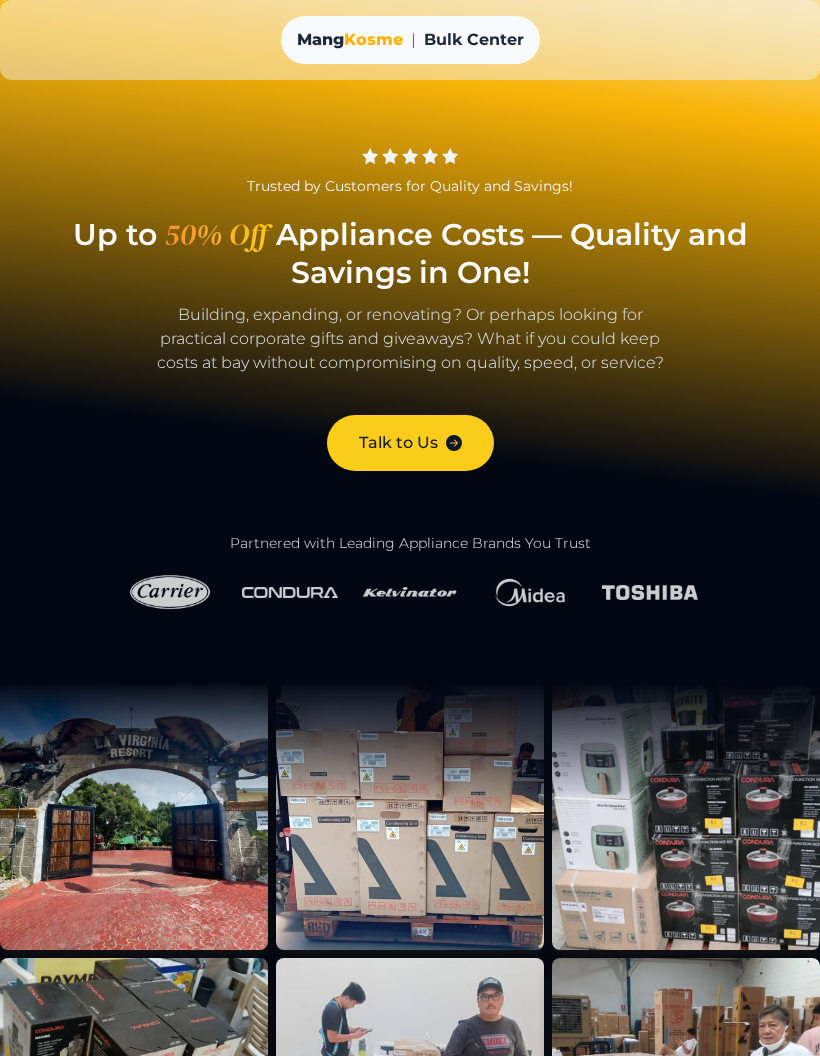 scroll, scrollTop: 0, scrollLeft: 0, axis: both 